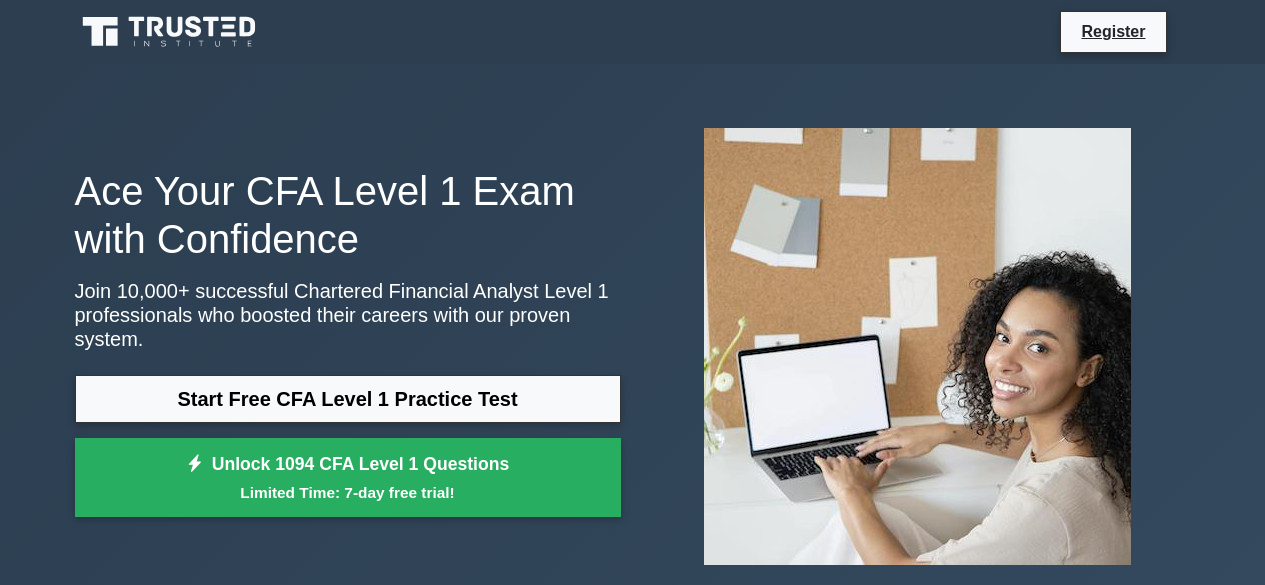 scroll, scrollTop: 0, scrollLeft: 0, axis: both 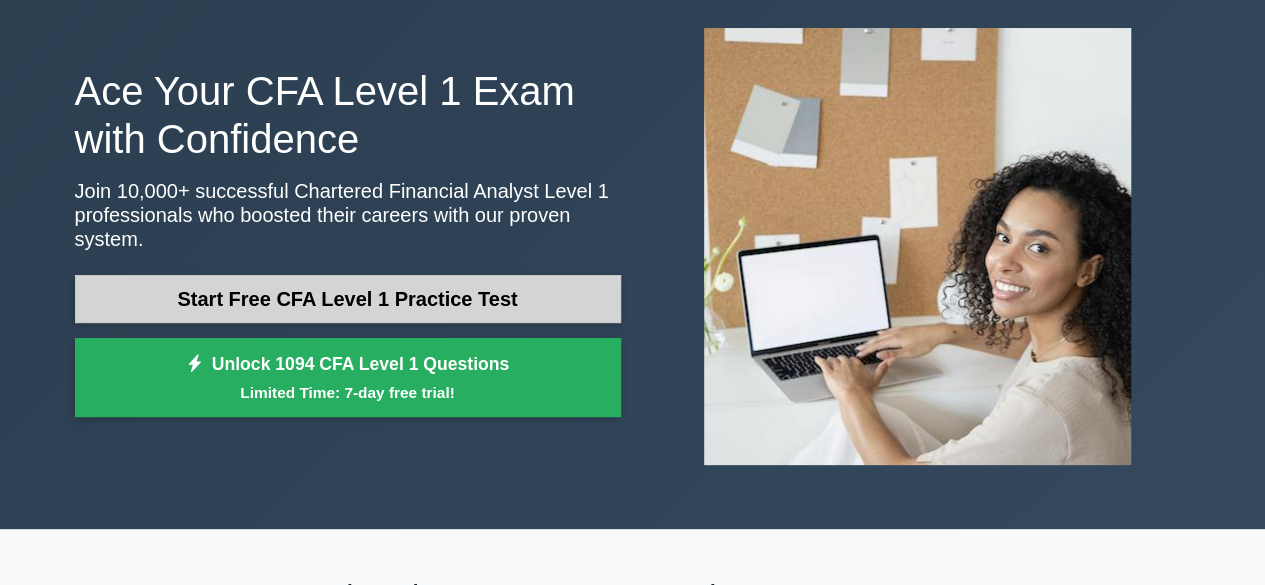 click on "Start Free CFA Level 1 Practice Test" at bounding box center [348, 299] 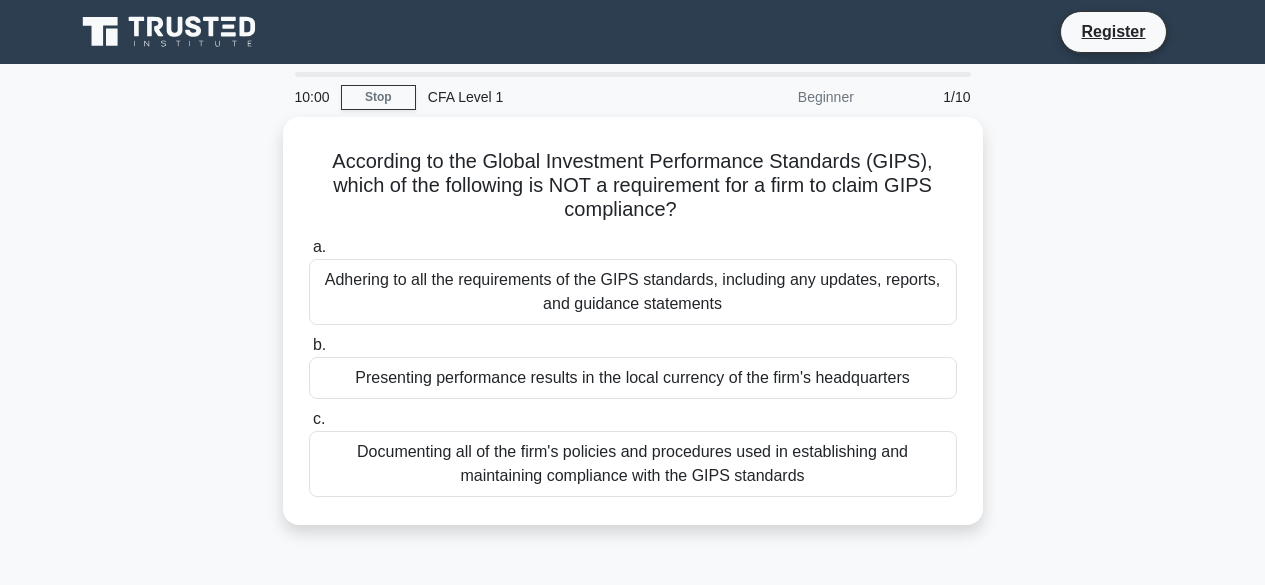 scroll, scrollTop: 0, scrollLeft: 0, axis: both 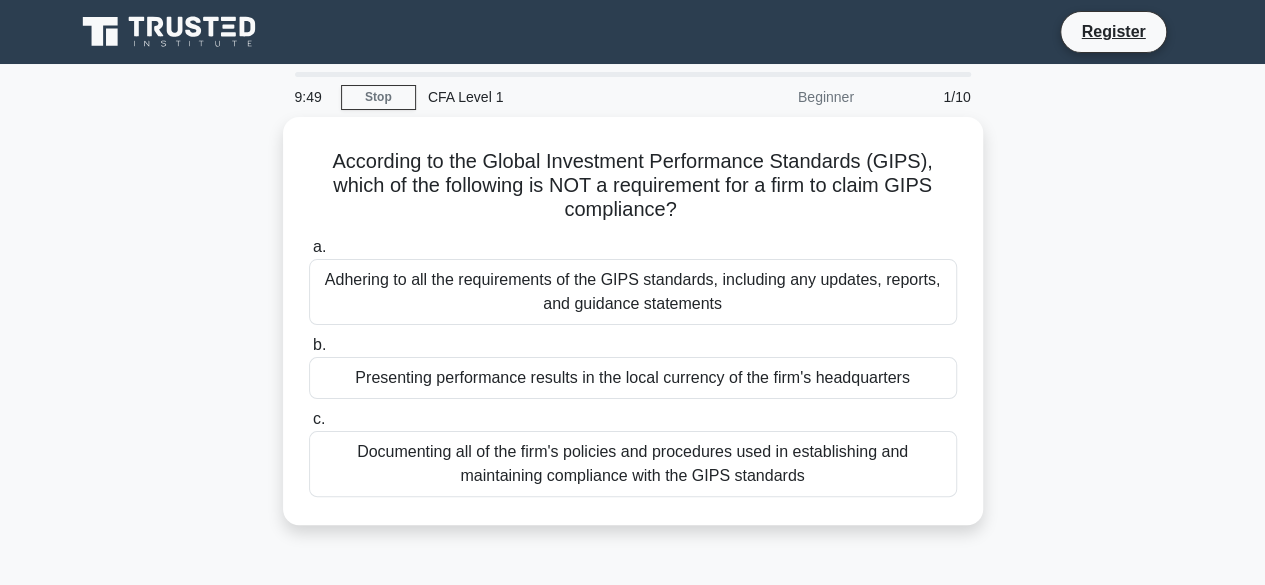 click on "9:49
Stop
CFA Level 1
Beginner
1/10" at bounding box center [633, 97] 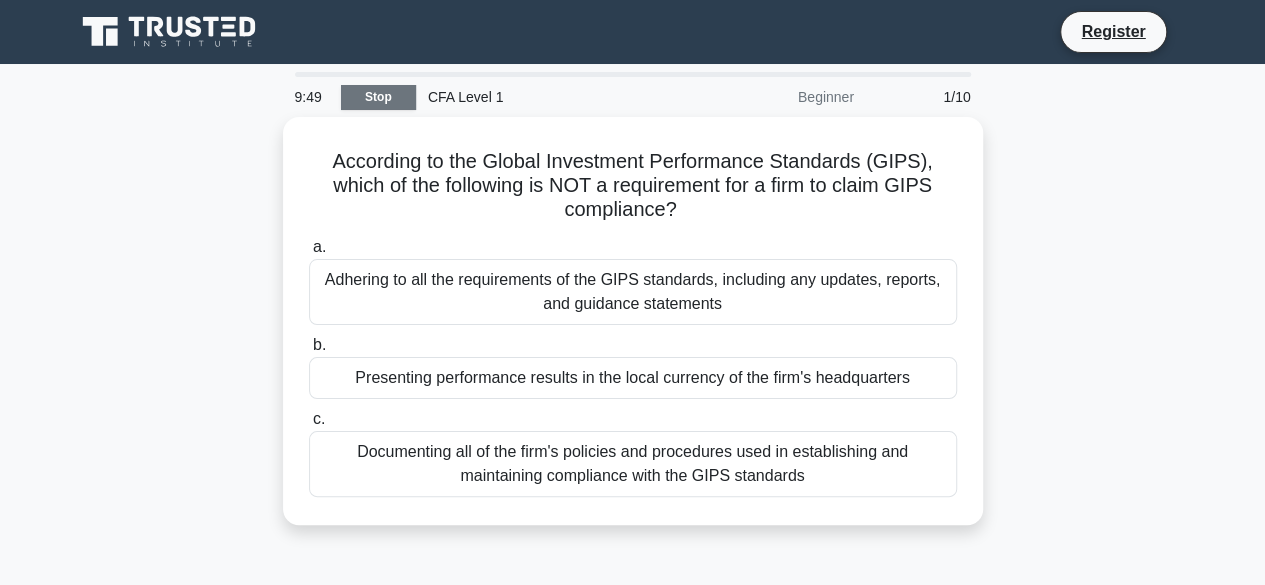 click on "Stop" at bounding box center [378, 97] 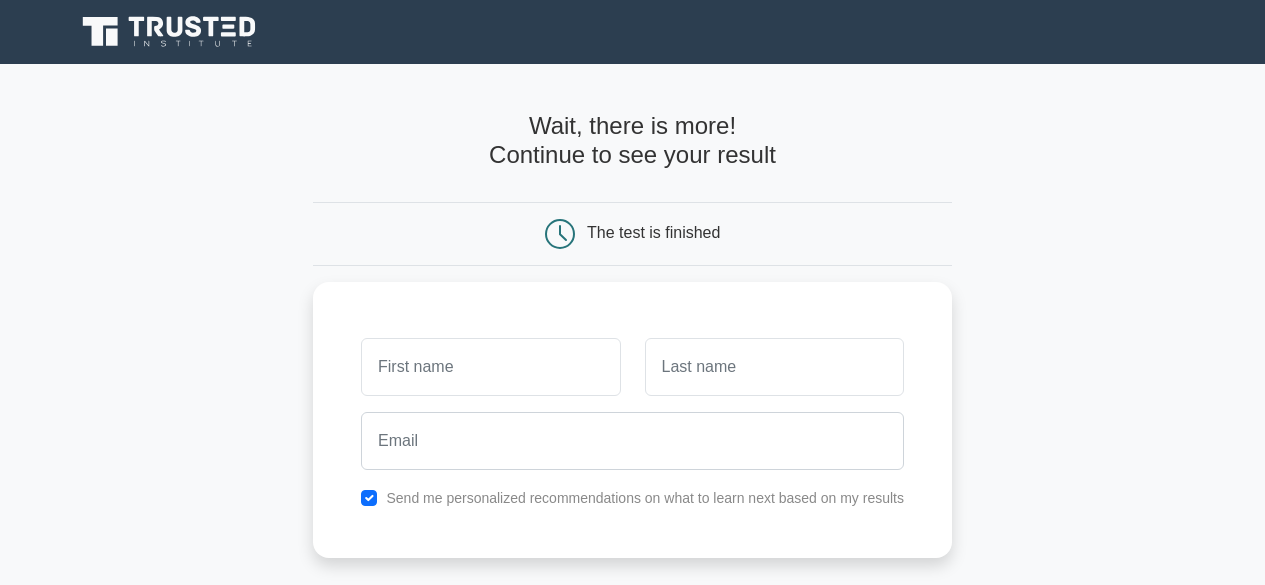 scroll, scrollTop: 0, scrollLeft: 0, axis: both 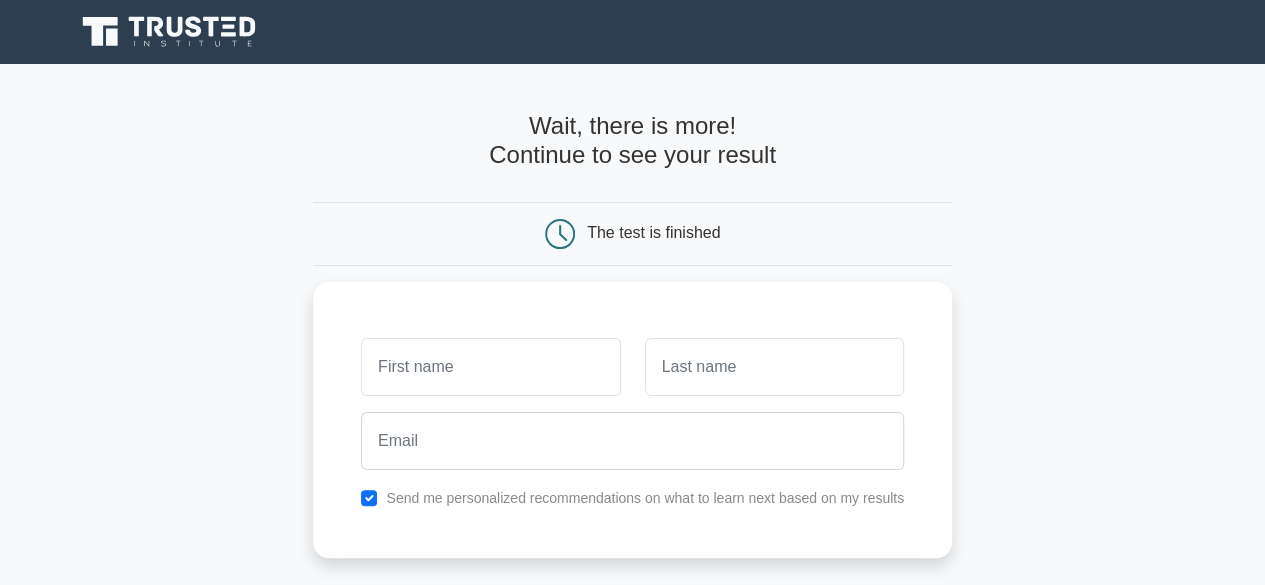 click 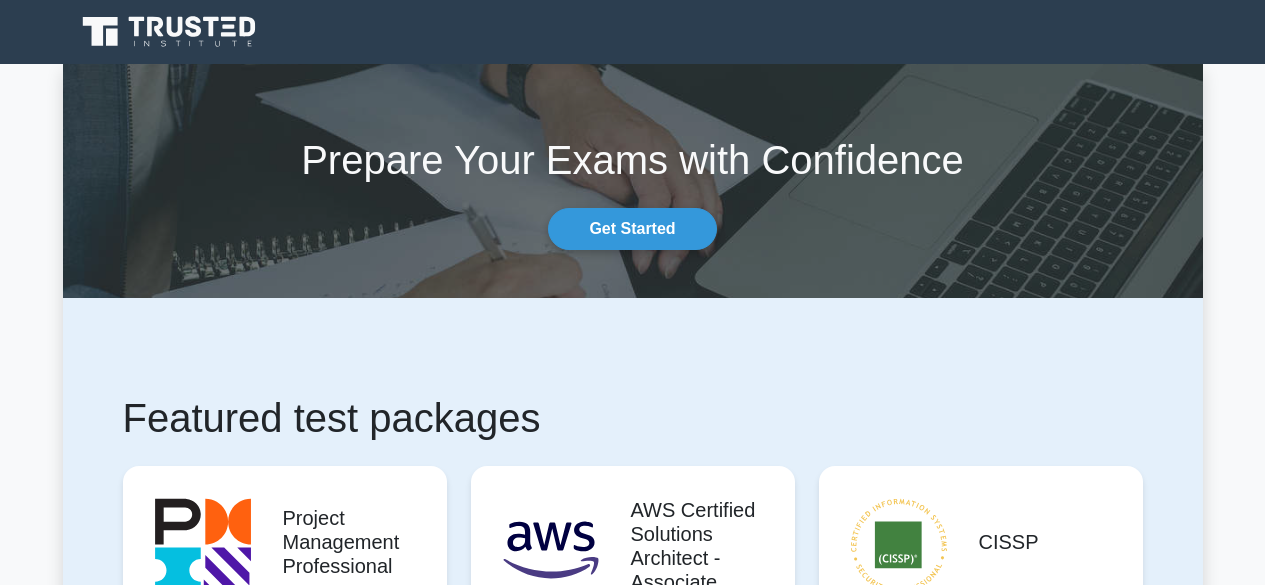 scroll, scrollTop: 0, scrollLeft: 0, axis: both 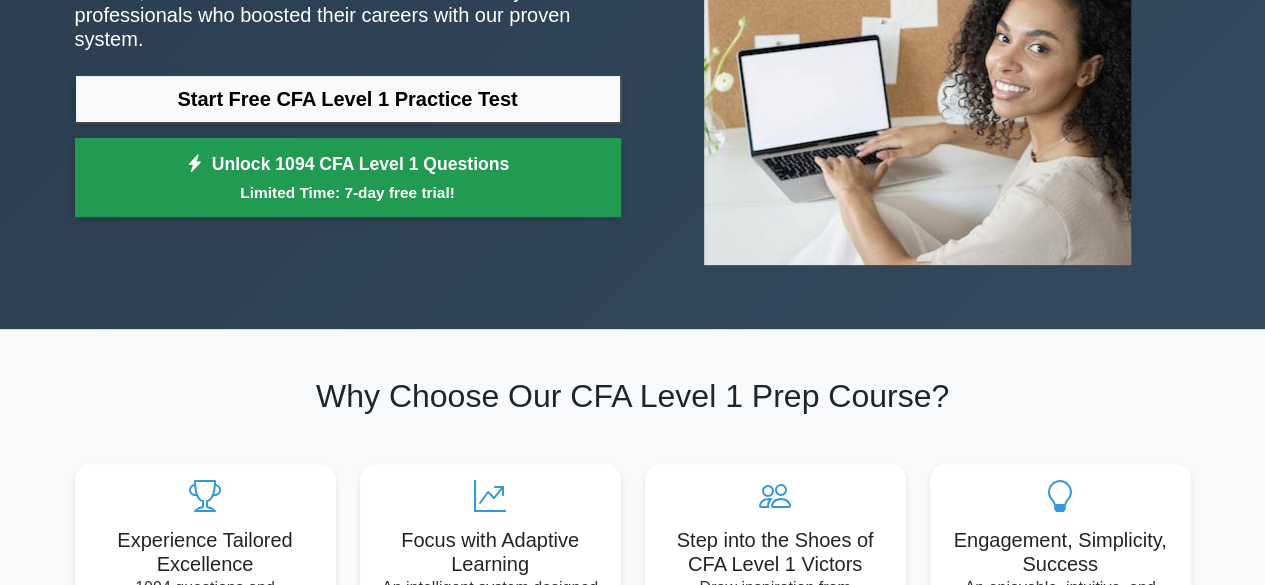 click on "Limited Time: 7-day free trial!" at bounding box center [348, 192] 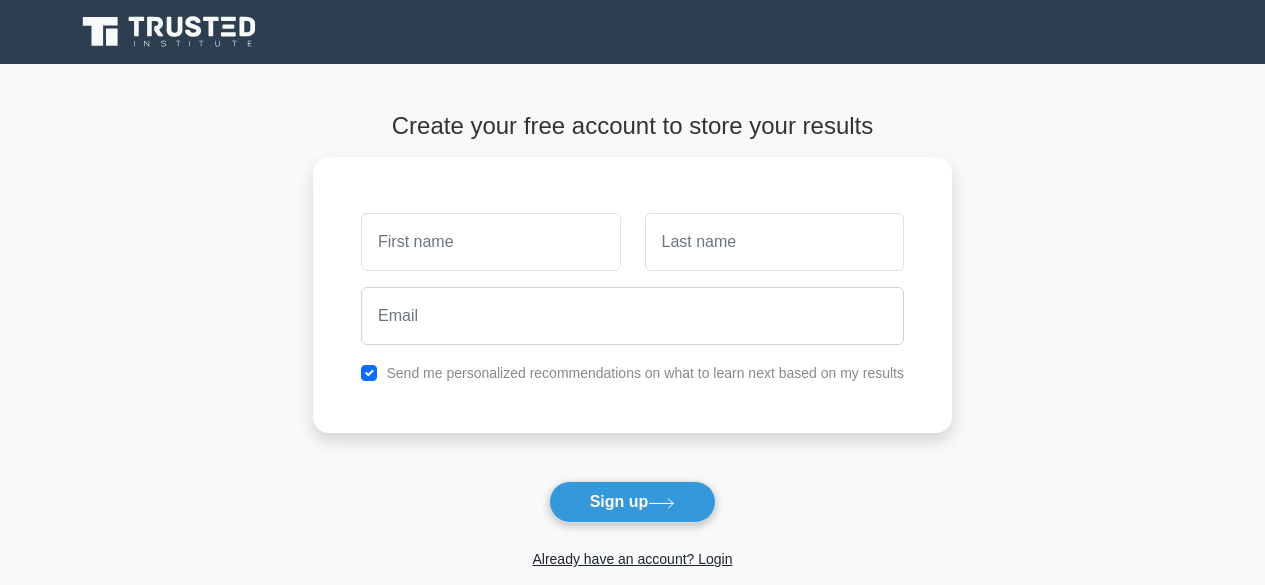 scroll, scrollTop: 0, scrollLeft: 0, axis: both 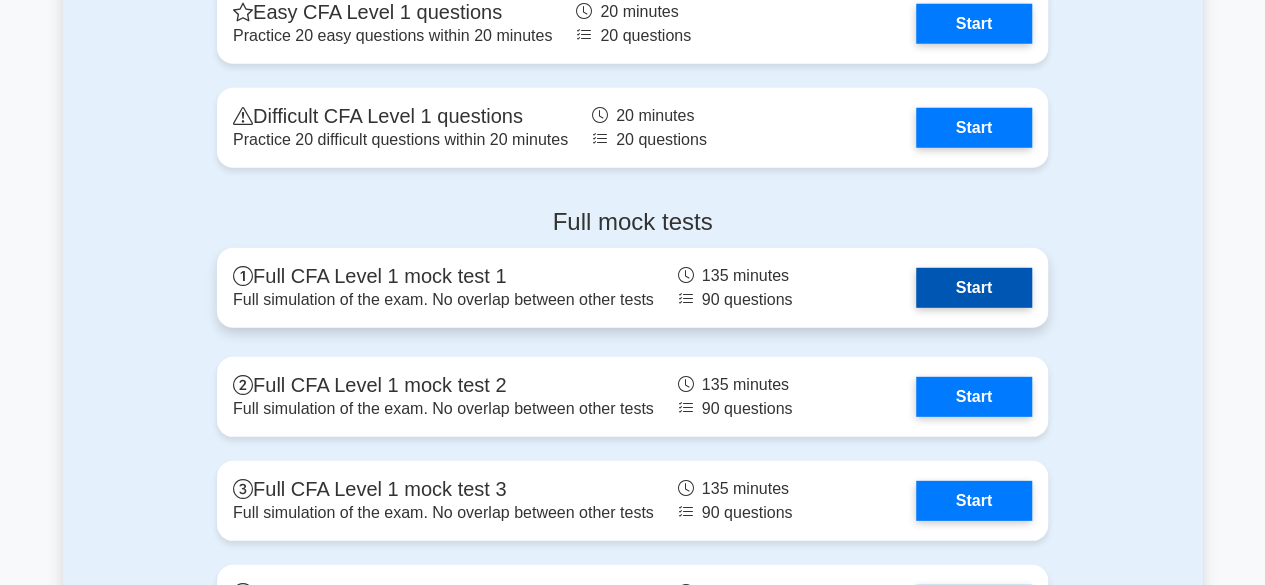 click on "Start" at bounding box center [974, 288] 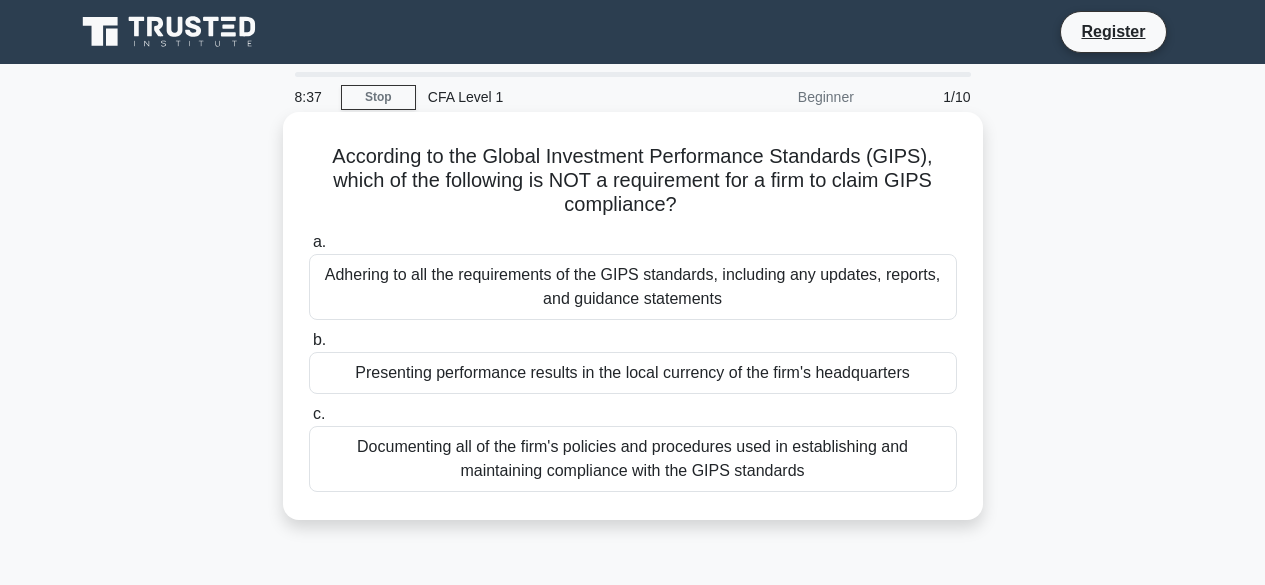 scroll, scrollTop: 0, scrollLeft: 0, axis: both 